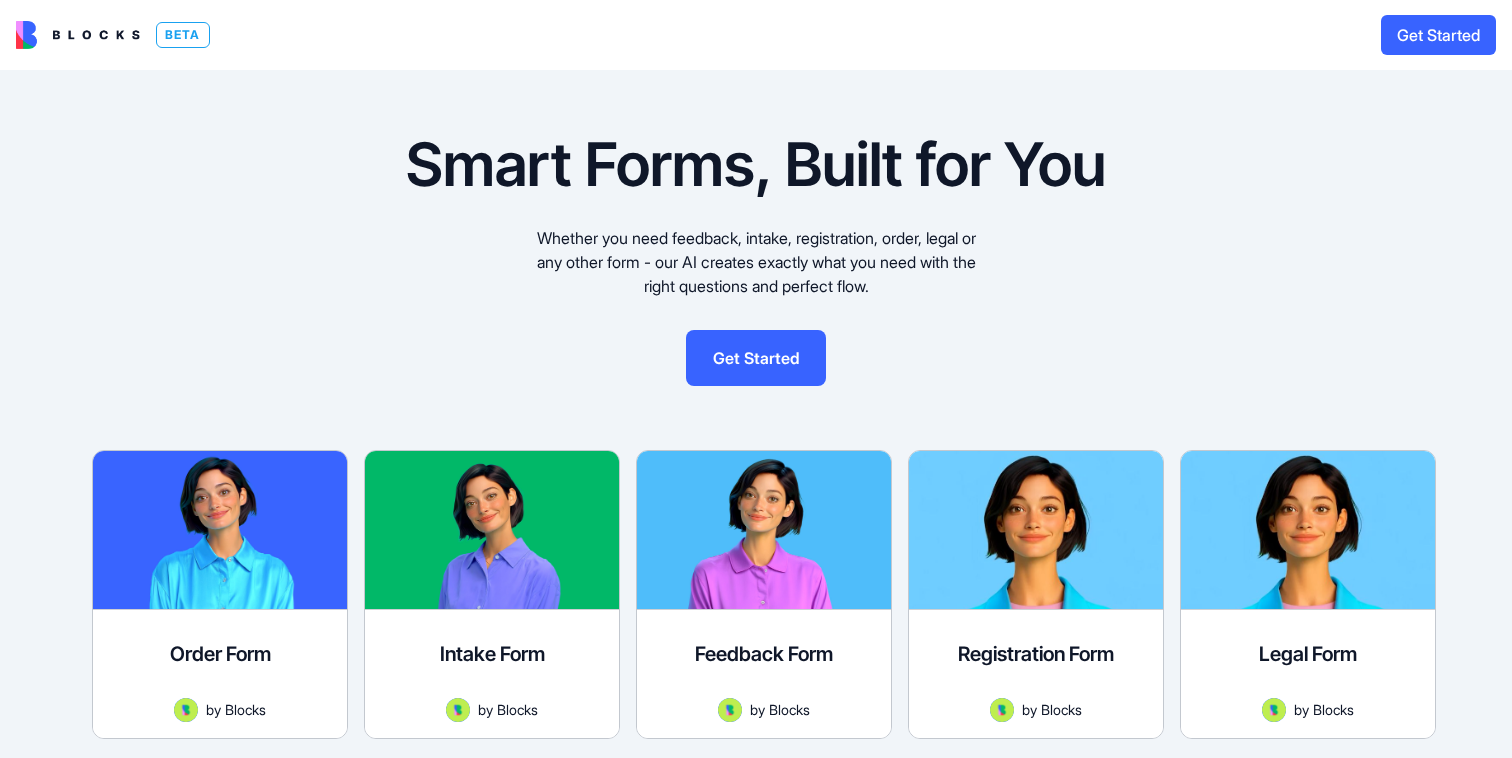 scroll, scrollTop: 0, scrollLeft: 0, axis: both 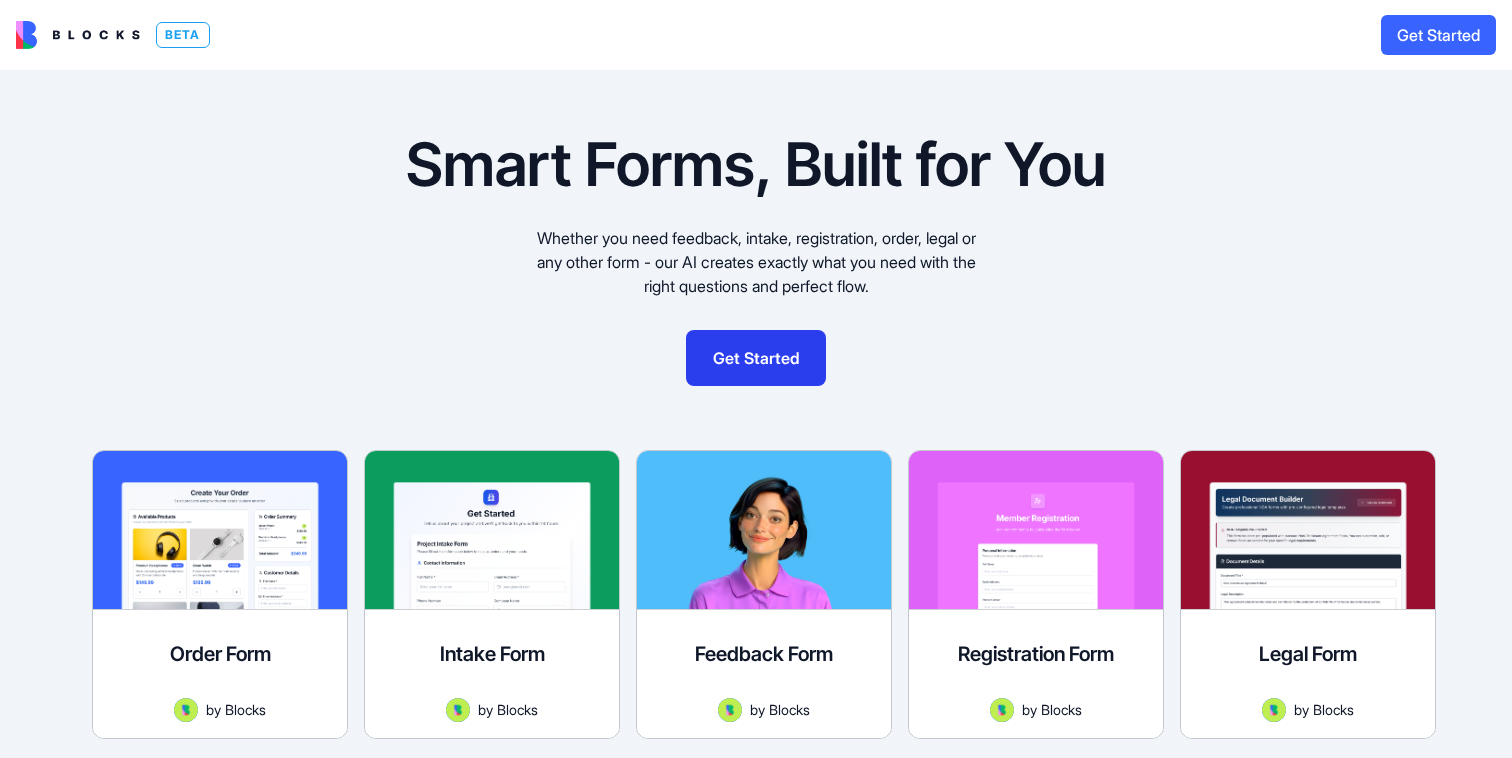 click on "Get Started" at bounding box center [756, 358] 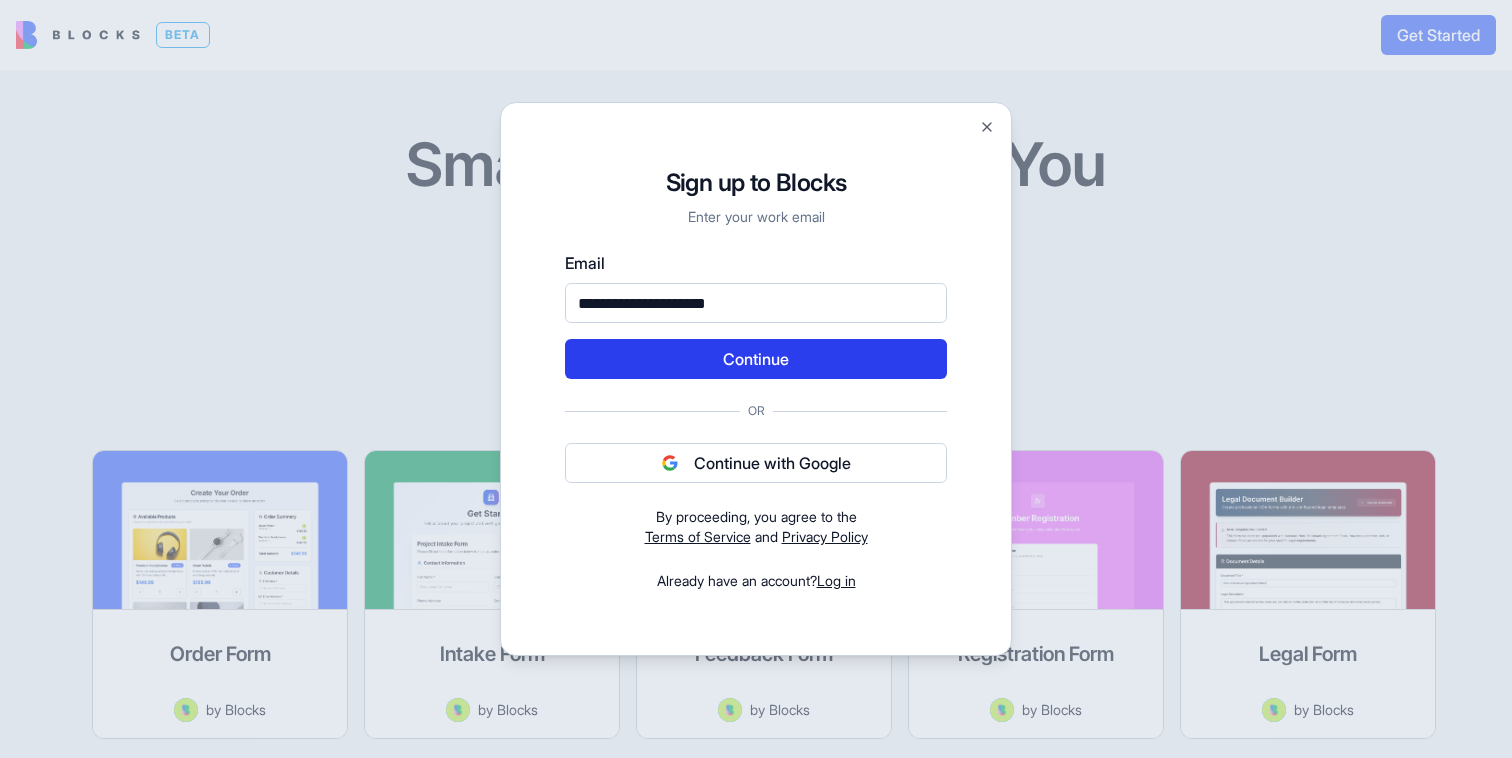 type on "**********" 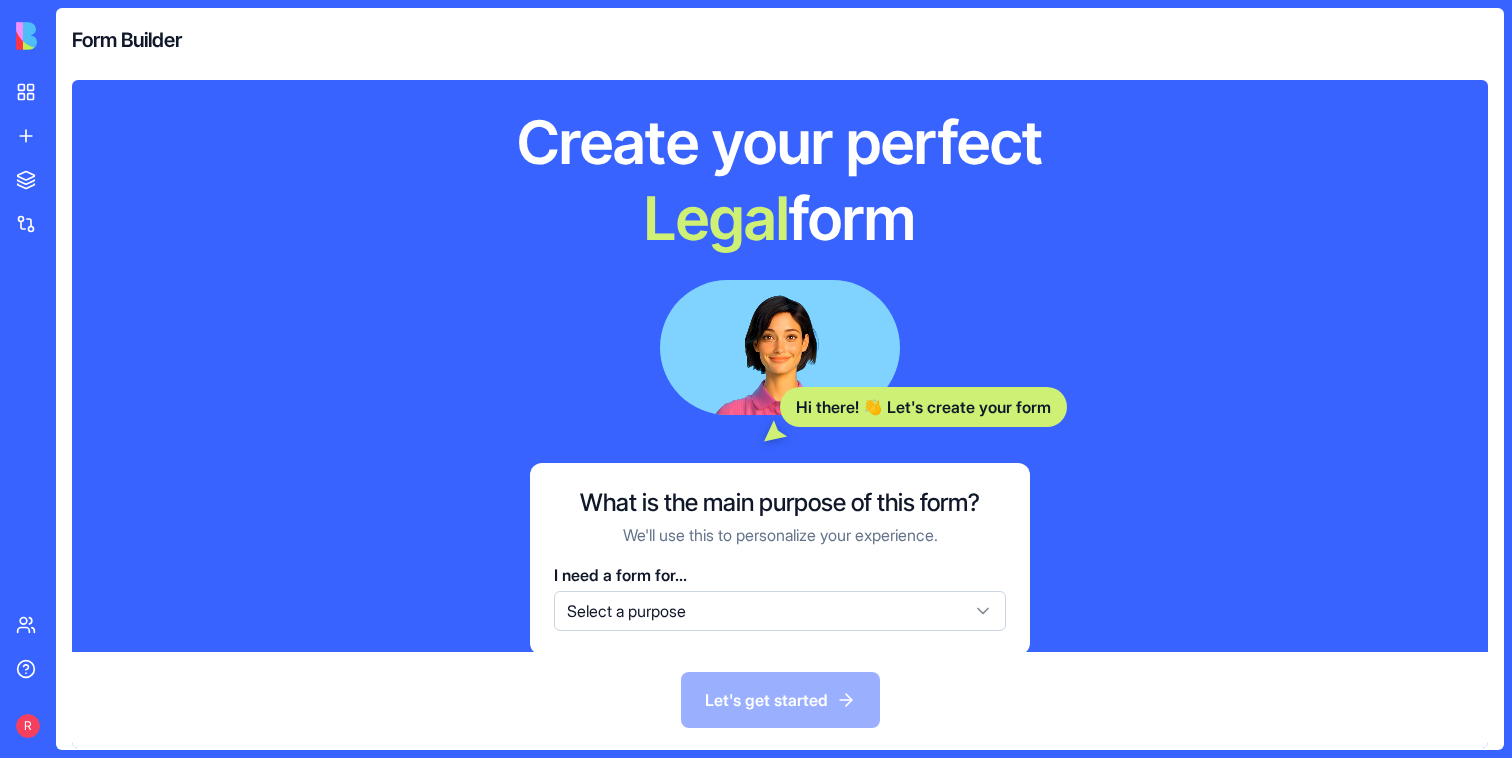 click on "My Apps New App
To pick up a draggable item, press the space bar.
While dragging, use the arrow keys to move the item.
Press space again to drop the item in its new position, or press escape to cancel.
Marketplace Integrations Team Help R Form Builder Create your perfect    L e g a l  form  Hi there! 👋 Let's create your form What is the main purpose of this form? We'll use this to personalize your experience. I need a form for... Select a purpose Let's get started
Cookie settings" at bounding box center [756, 379] 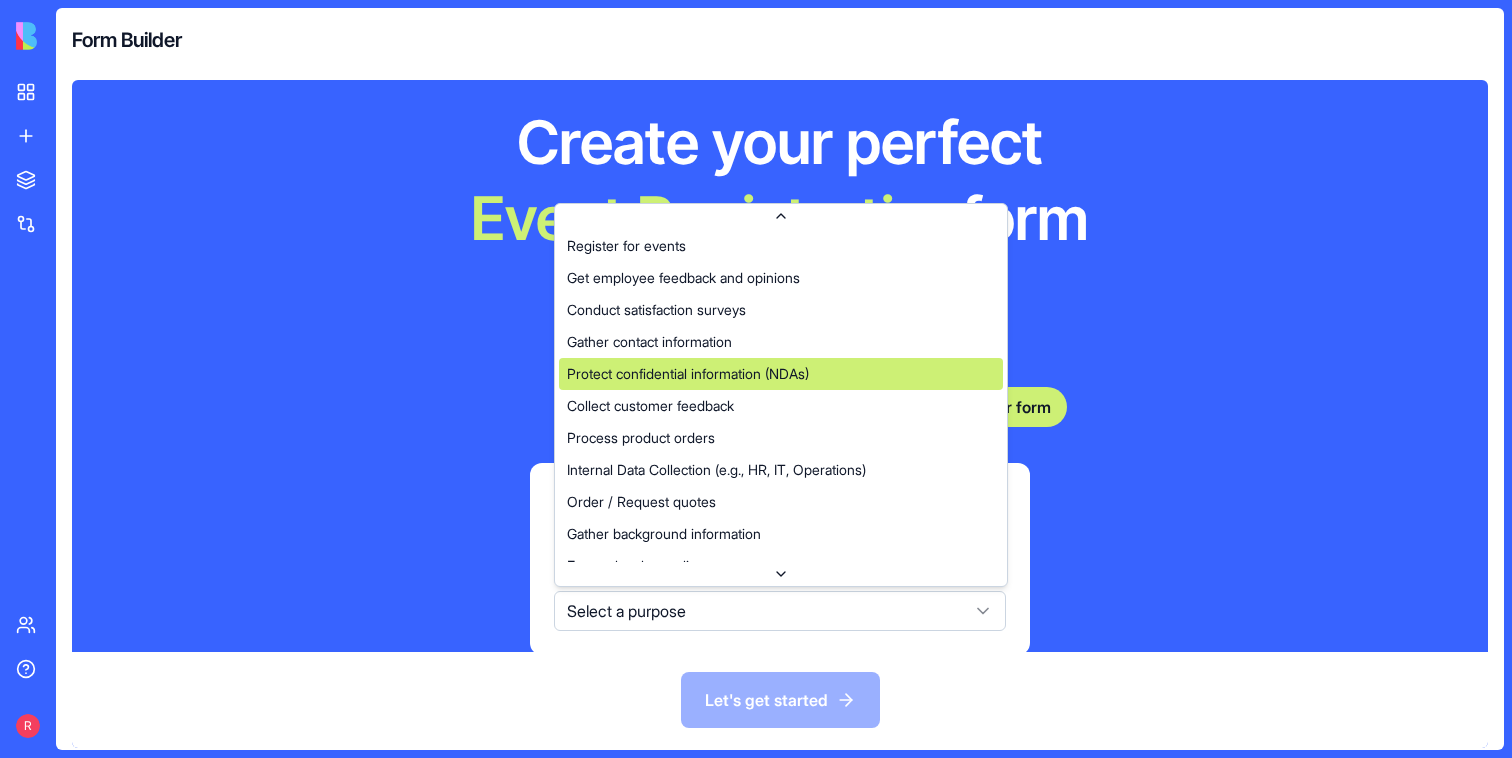 scroll, scrollTop: 0, scrollLeft: 0, axis: both 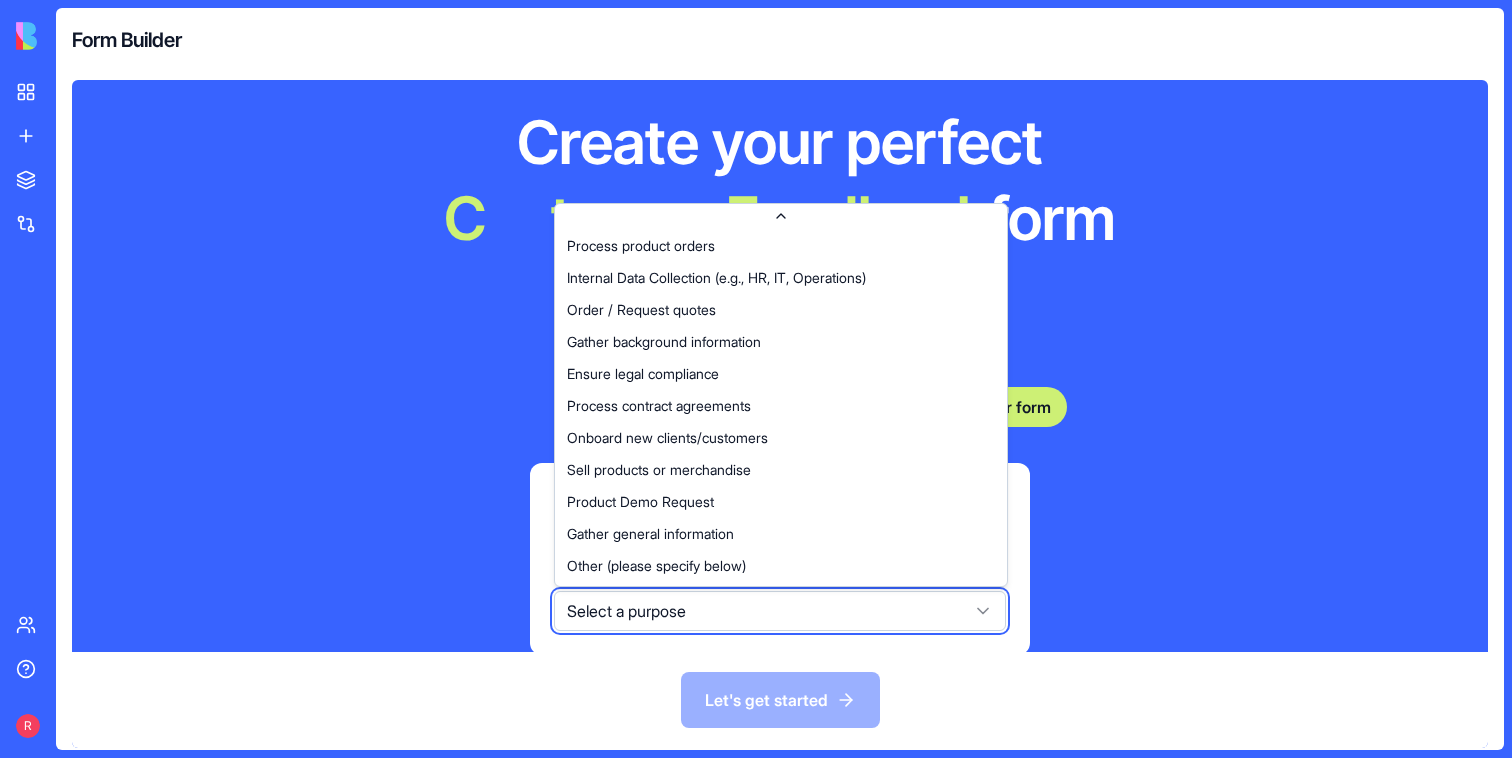 click on "My Apps New App
To pick up a draggable item, press the space bar.
While dragging, use the arrow keys to move the item.
Press space again to drop the item in its new position, or press escape to cancel.
Marketplace Integrations Team Help R Form Builder Create your perfect    C u s t o m e r   F e e d b a c k  form  Hi there! 👋 Let's create your form What is the main purpose of this form? We'll use this to personalize your experience. I need a form for... Select a purpose Let's get started
Cookie settings Collect Leads / Contact Requests Register for events Get employee feedback and opinions Conduct satisfaction surveys Gather contact information Protect confidential information (NDAs) Collect customer feedback  Process product orders Internal Data Collection (e.g., HR, IT, Operations) Order / Request quotes Gather background information Ensure legal compliance Process contract agreements Onboard new clients/customers Sell products or merchandise Product Demo Request" at bounding box center [756, 379] 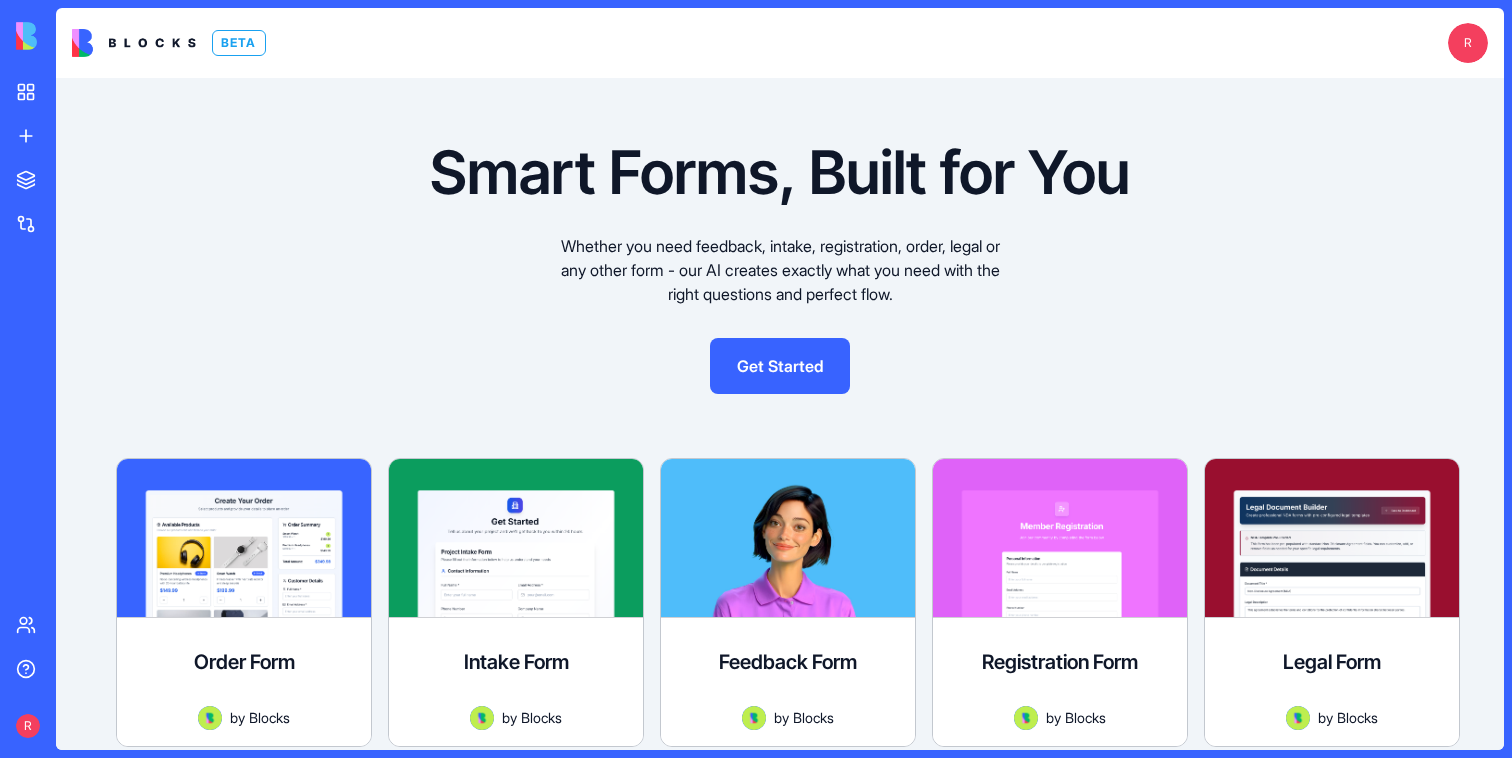 click on "My Apps New App
To pick up a draggable item, press the space bar.
While dragging, use the arrow keys to move the item.
Press space again to drop the item in its new position, or press escape to cancel.
Marketplace Integrations Team Help R BETA R Smart Forms, Built for You Whether you need feedback, intake, registration, order, legal or any other form - our AI creates exactly what you need with the right questions and perfect flow. Get Started Order Form Create seamless order forms that make purchasing simple. AI designs forms that capture all necessary details while providing a smooth ordering experience that customers actually want to complete by Blocks Explore Intake Form Streamline your client onboarding with AI-powered intake forms. Collect all the right information upfront, reduce back-and-forth, and create a professional first impression that sets the tone for great service by Blocks Explore Feedback Form by Blocks Explore Registration Form by Blocks Explore Legal Form by Blocks Explore" at bounding box center [756, 379] 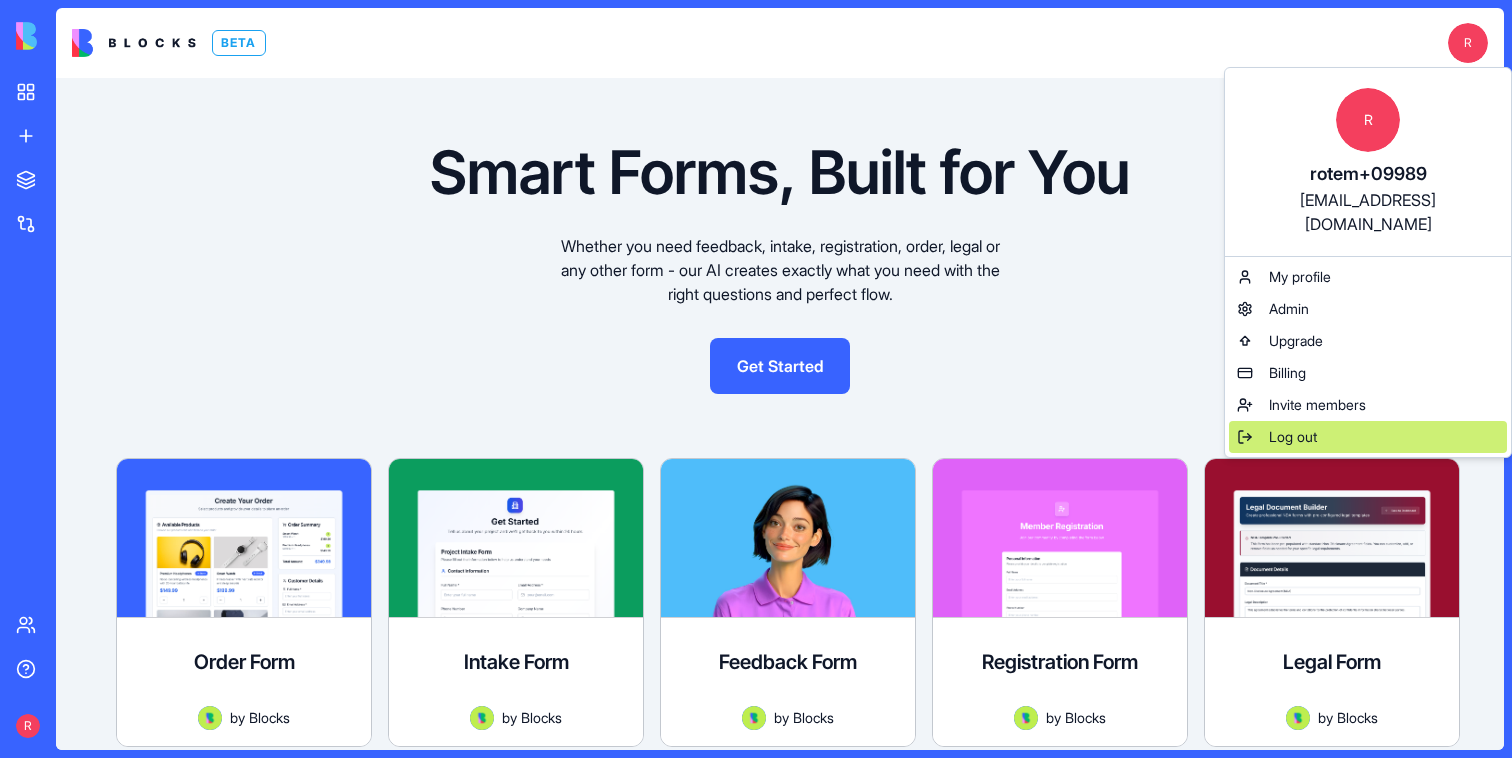 click on "Log out" at bounding box center [1293, 437] 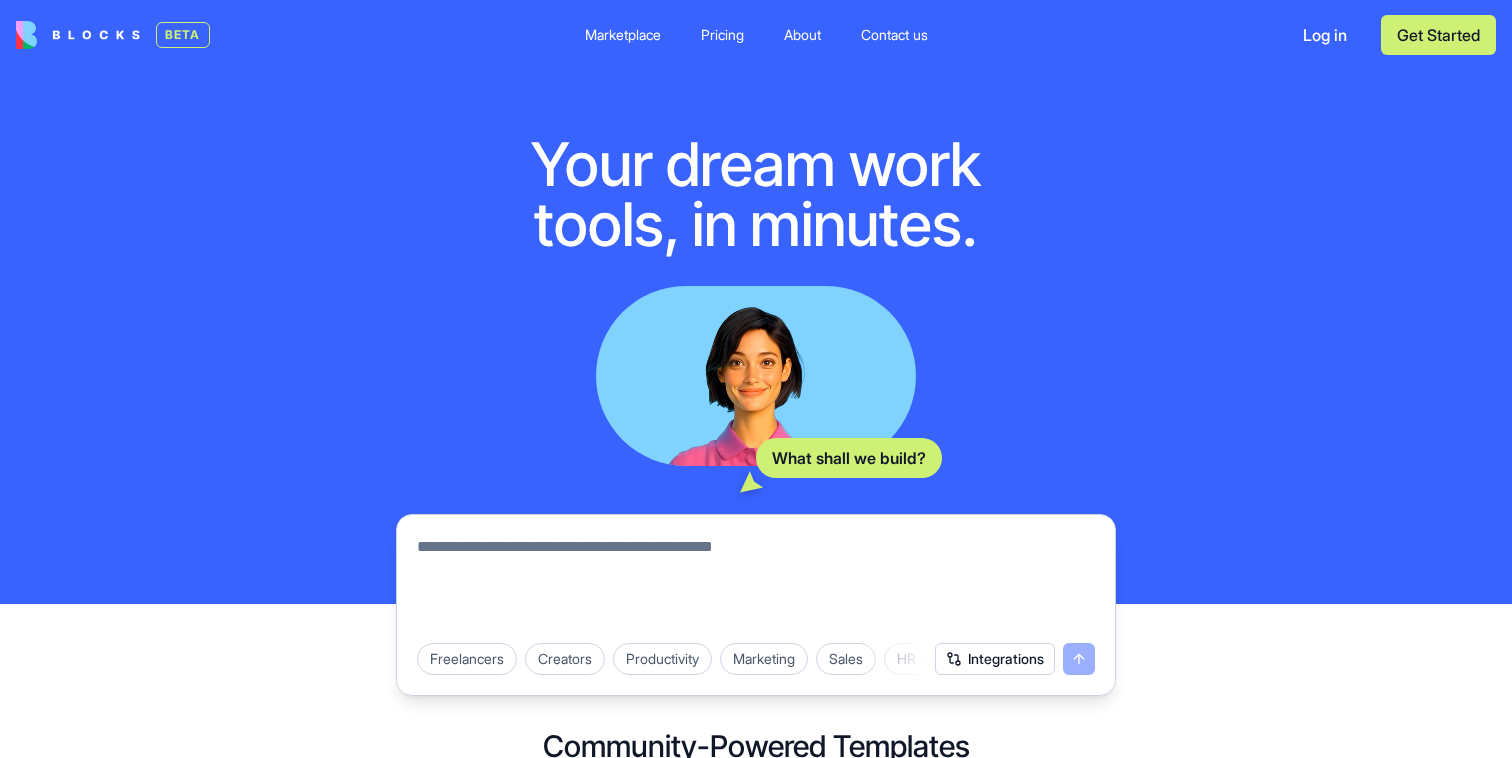 click on "Your dream work tools, in minutes. What shall we build? Freelancers Creators Productivity Marketing Sales HR & Recruiting Design & Creative Vertical CRMs Personal & Lifestyle Integrations" at bounding box center [756, 399] 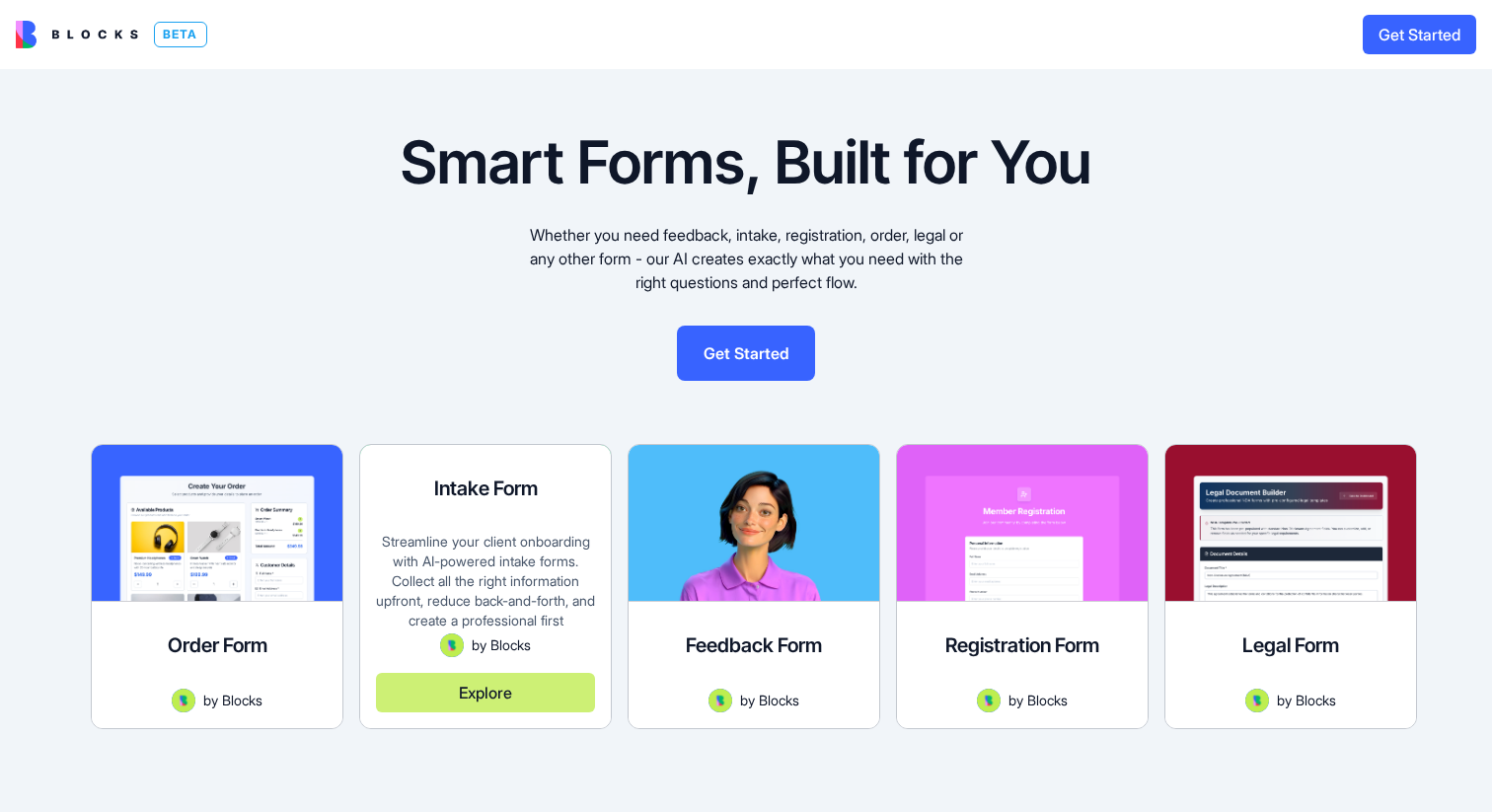 scroll, scrollTop: 0, scrollLeft: 0, axis: both 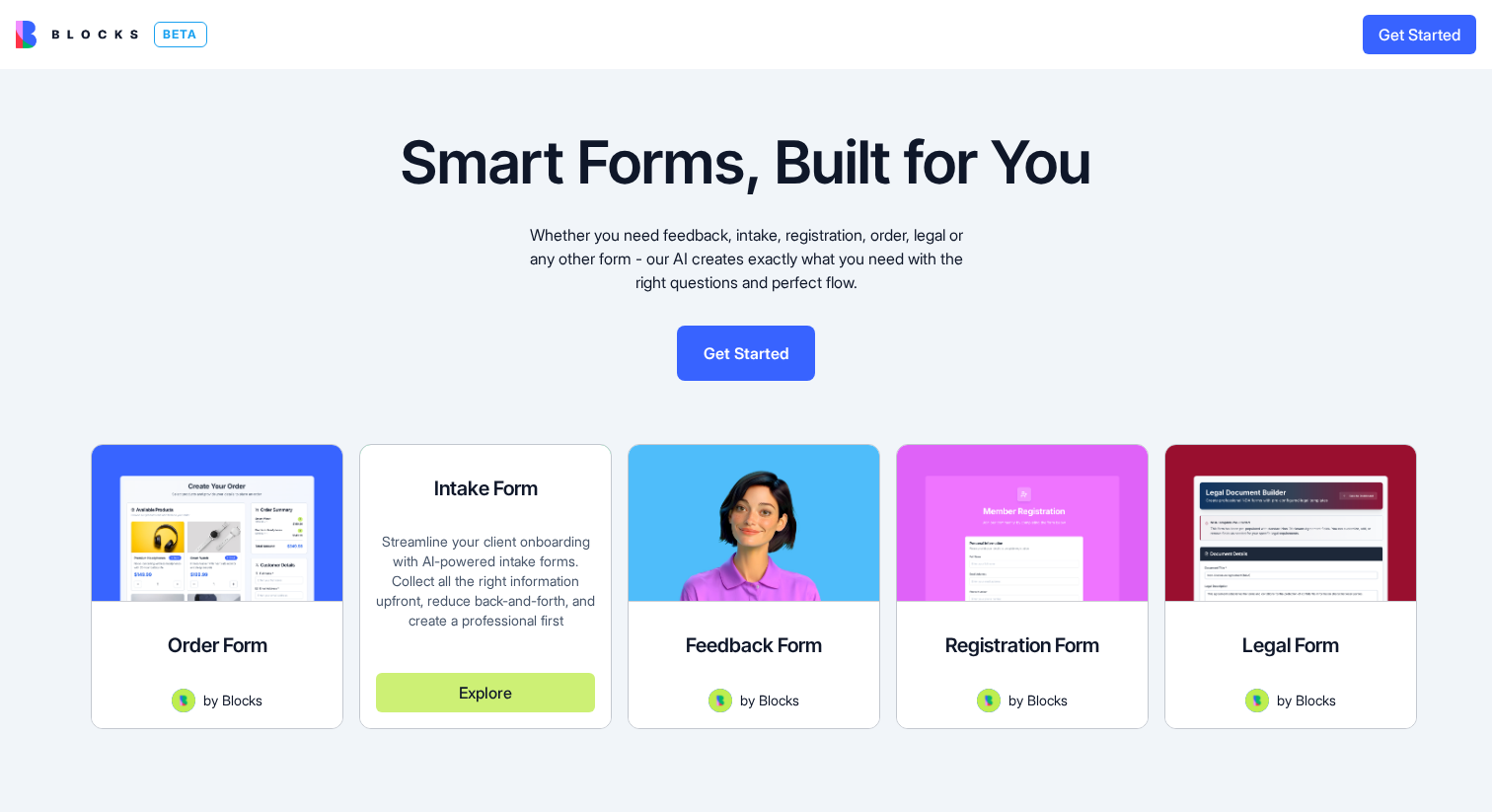 click on "Streamline your client onboarding with AI-powered intake forms. Collect all the right information upfront, reduce back-and-forth, and create a professional first impression that sets the tone for great service" at bounding box center [485, 582] 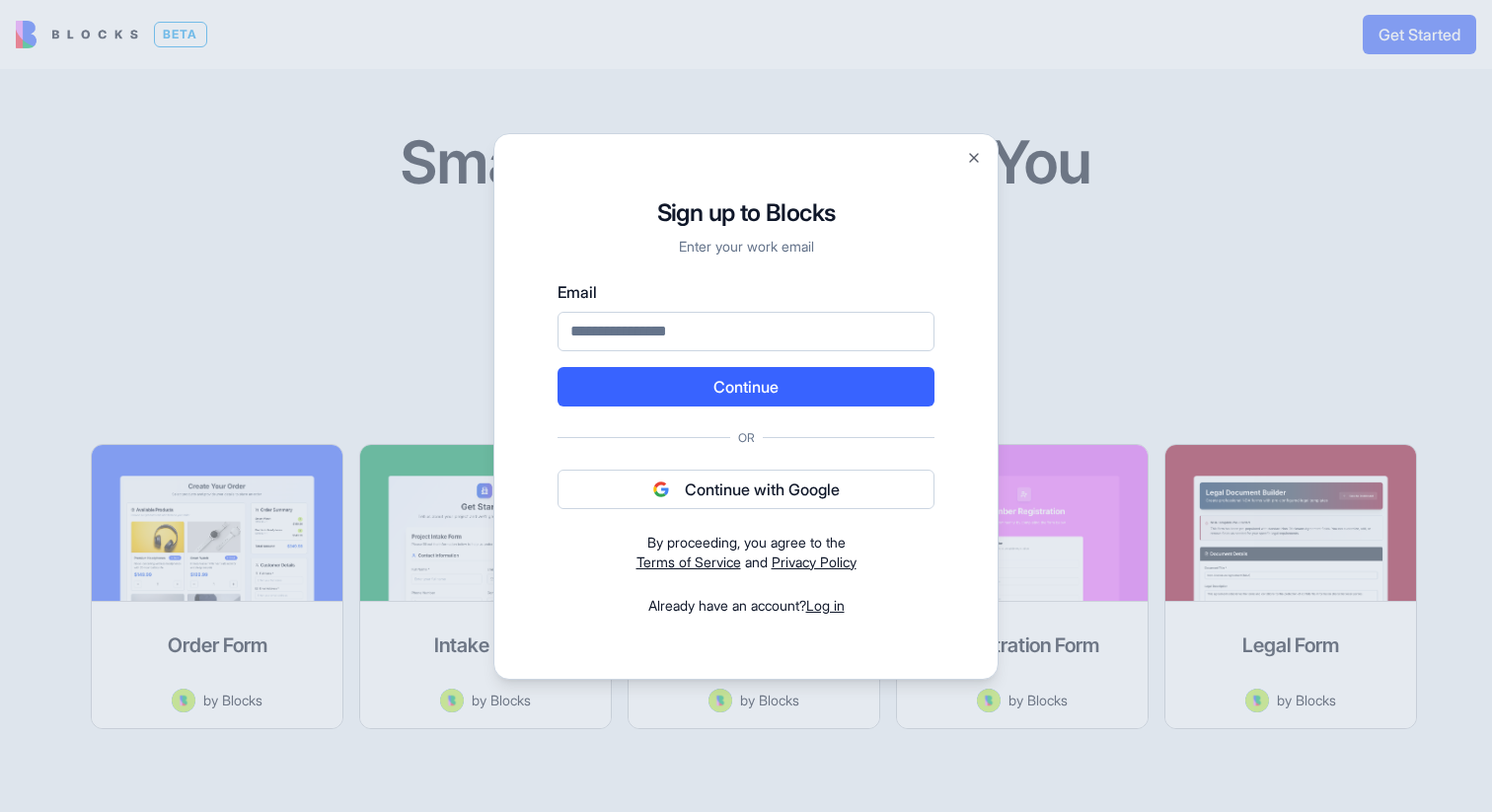 scroll, scrollTop: 0, scrollLeft: 0, axis: both 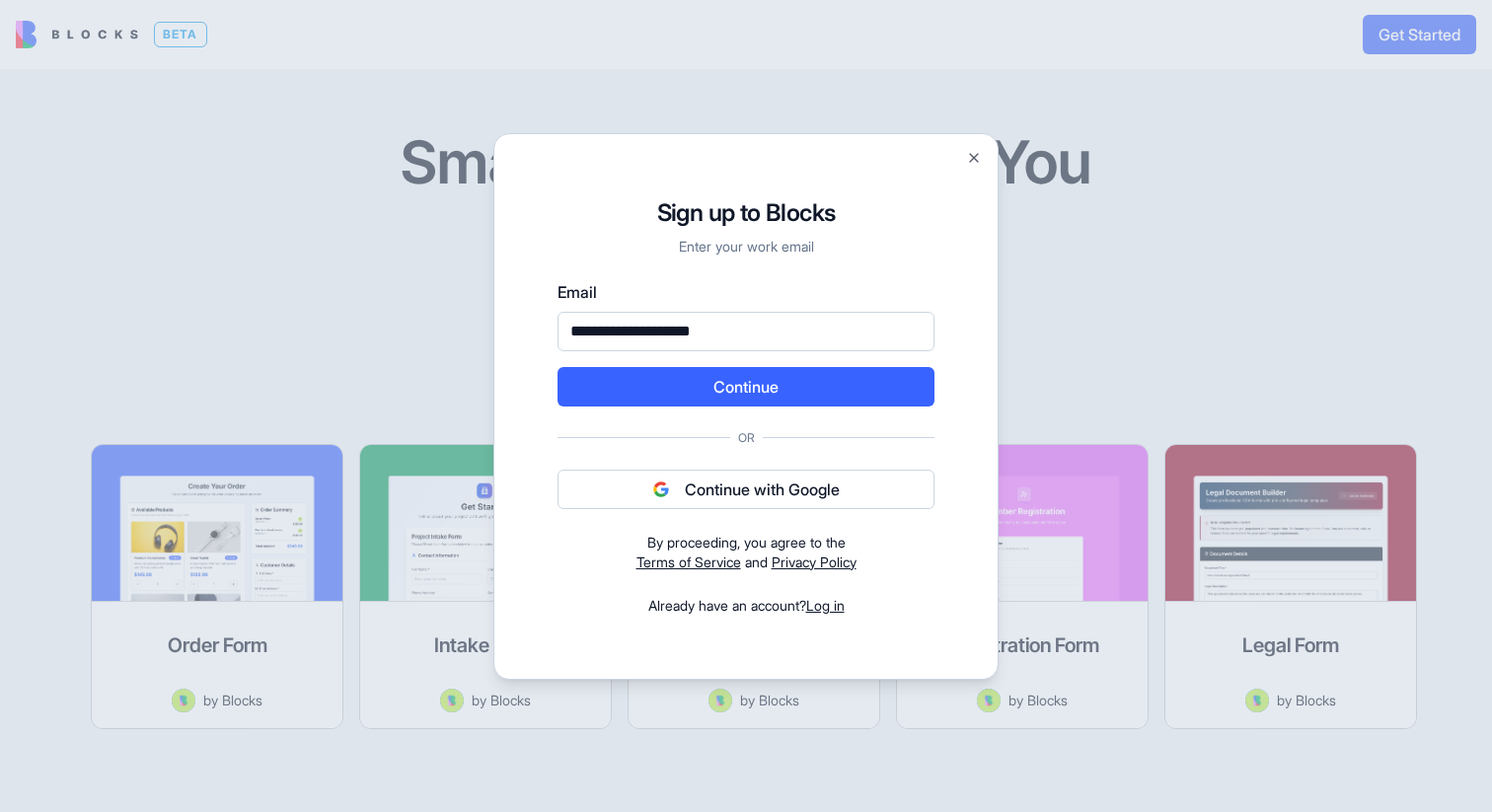 type on "**********" 